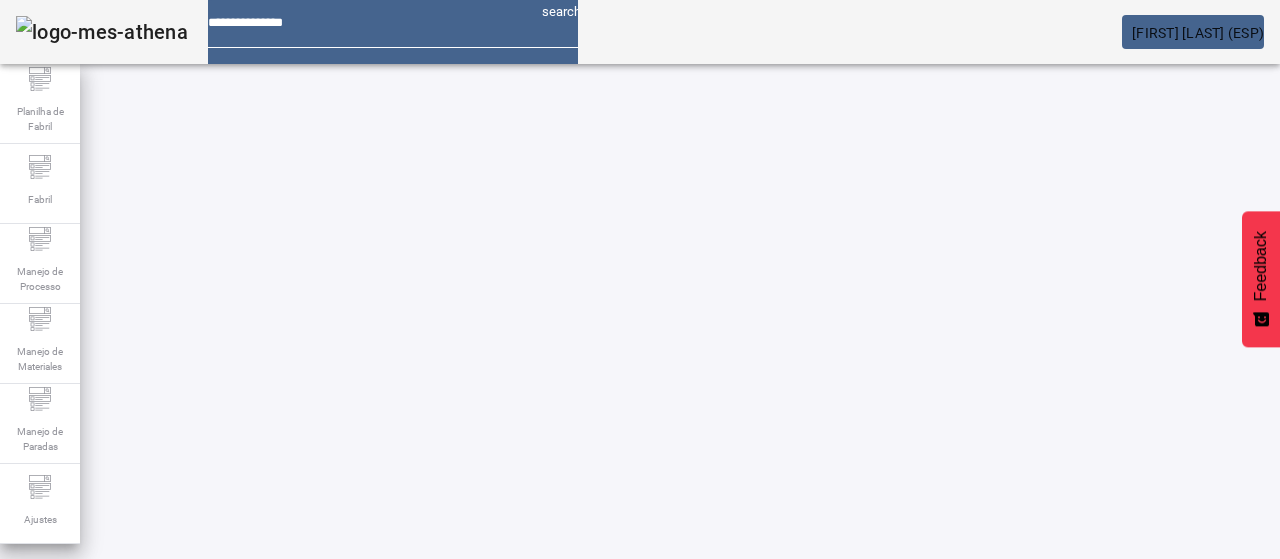 scroll, scrollTop: 0, scrollLeft: 0, axis: both 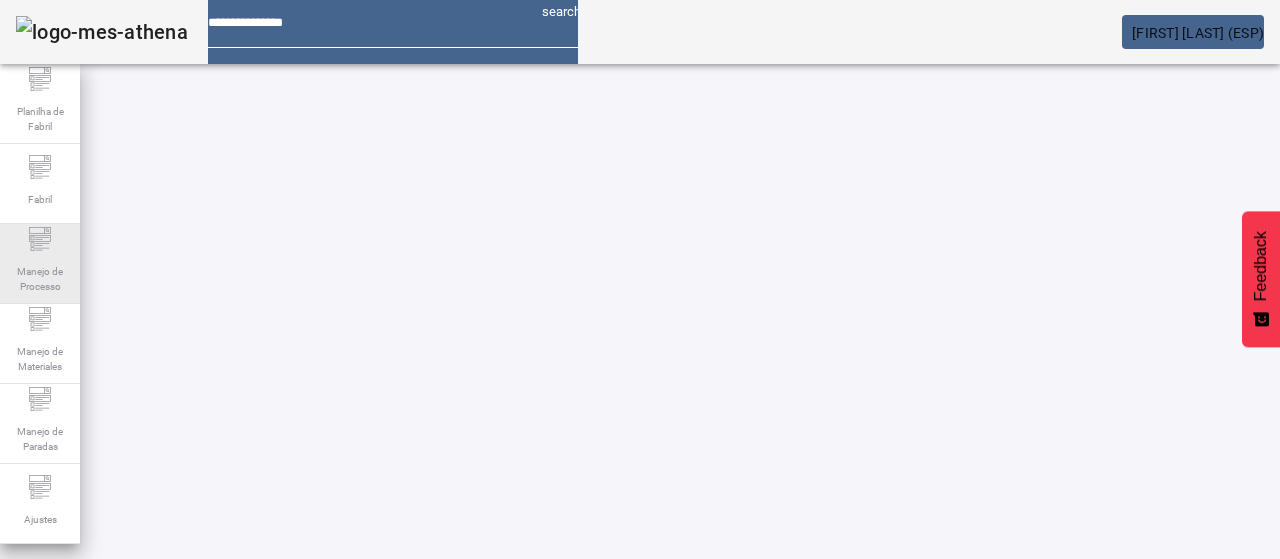 click on "Manejo de Processo" 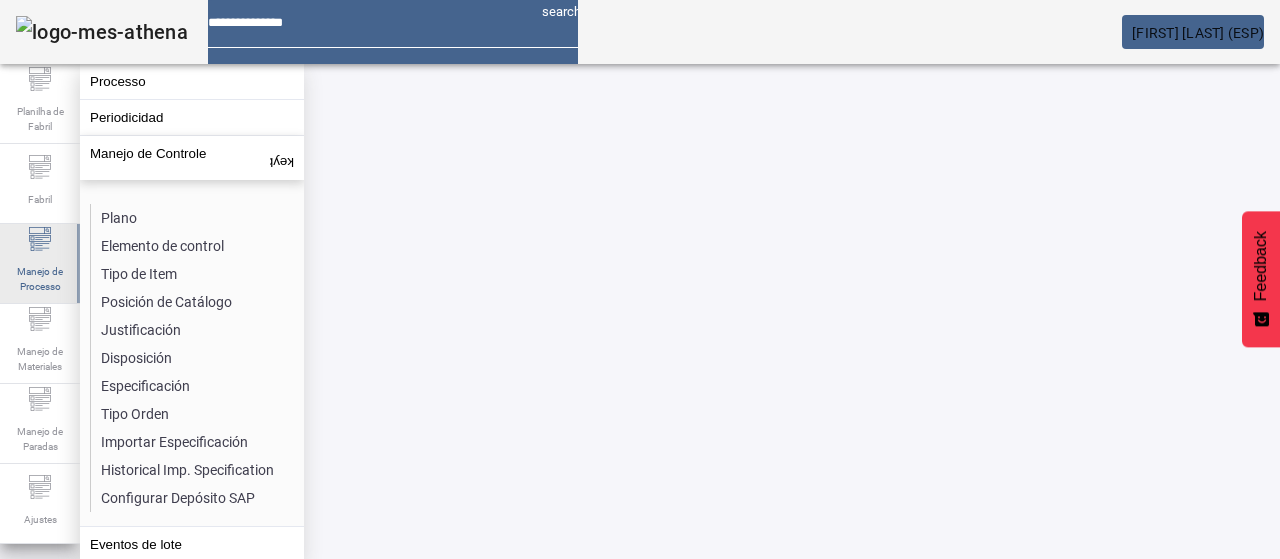 drag, startPoint x: 64, startPoint y: 344, endPoint x: 74, endPoint y: 256, distance: 88.56636 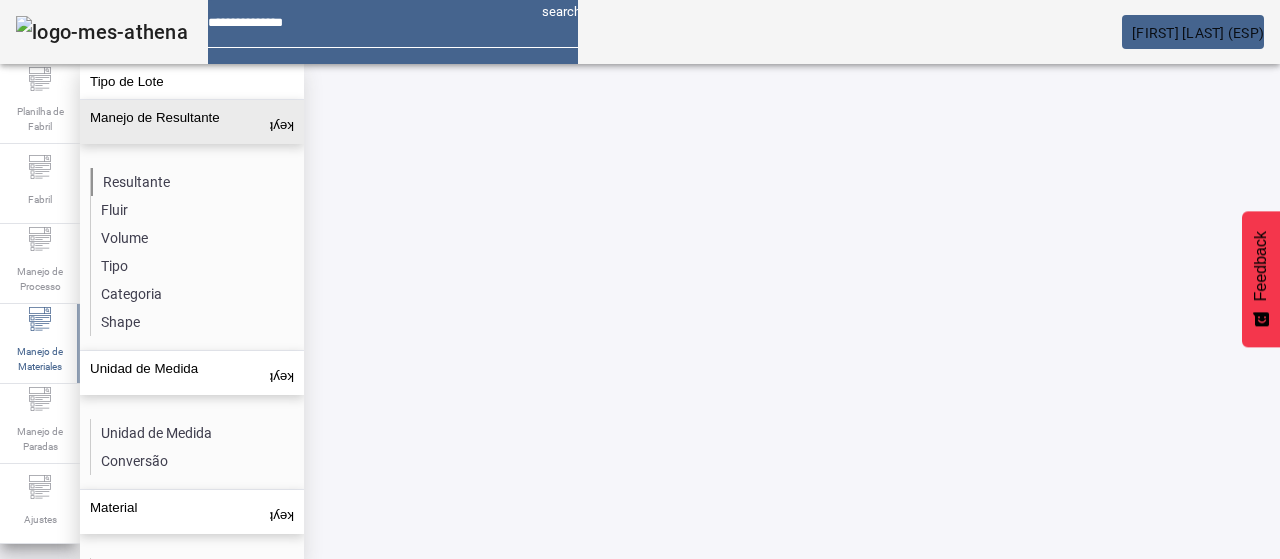 click on "Resultante" 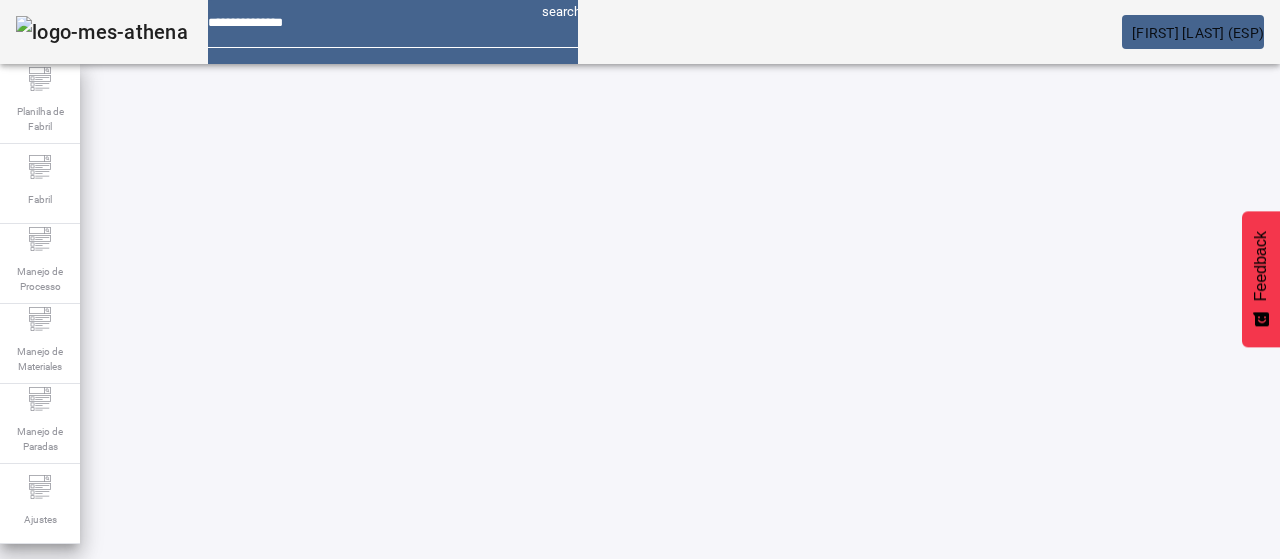drag, startPoint x: 1093, startPoint y: 131, endPoint x: 712, endPoint y: 183, distance: 384.5322 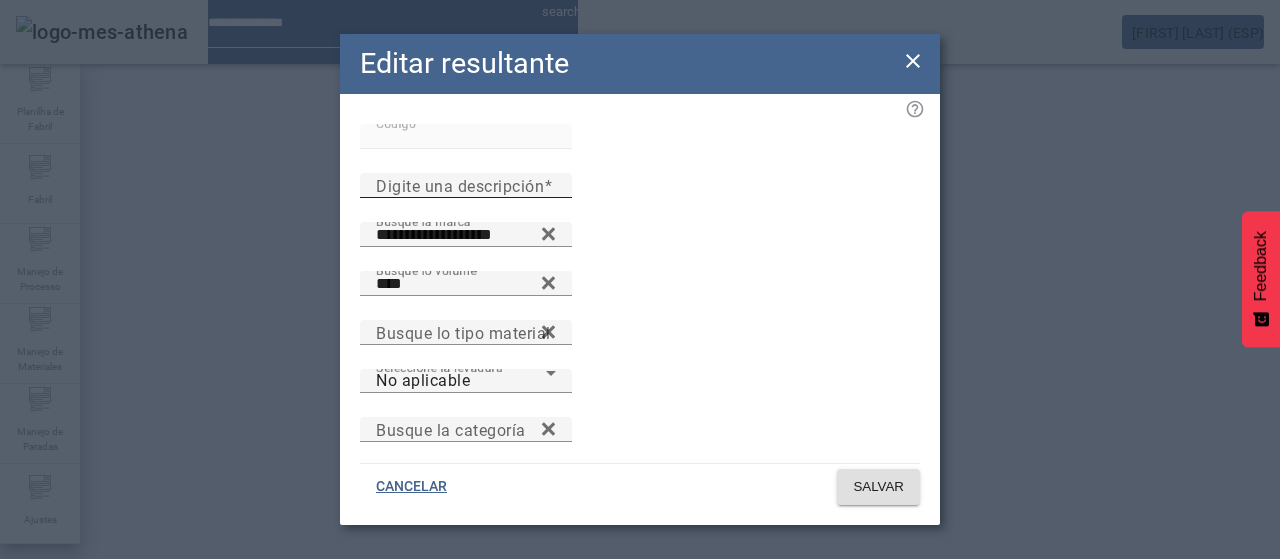 click on "Digite una descripción" at bounding box center (460, 185) 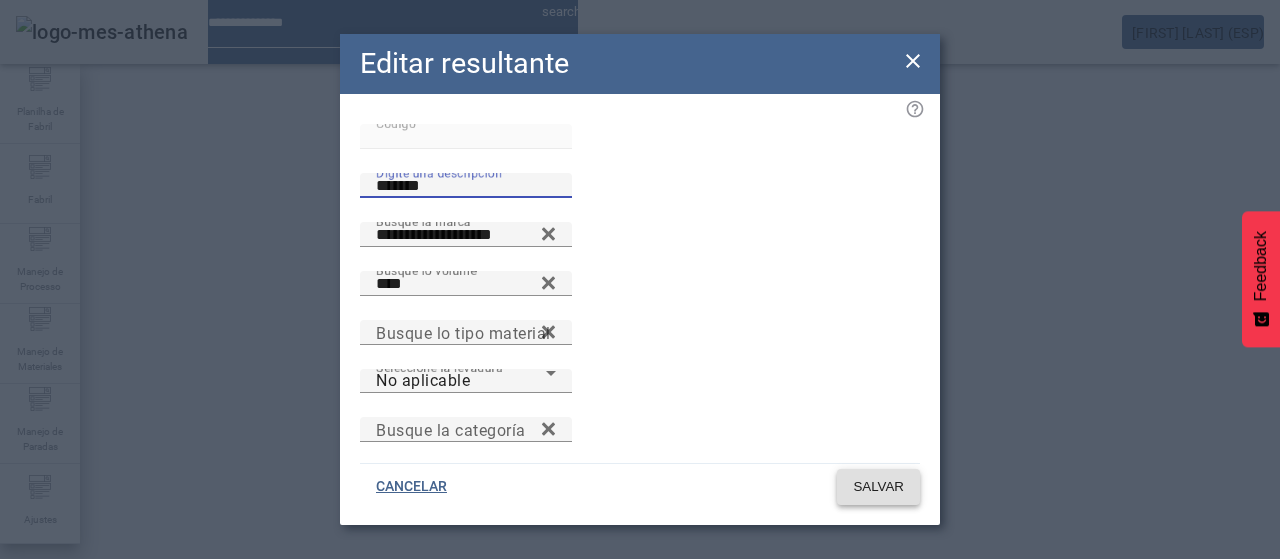type on "*******" 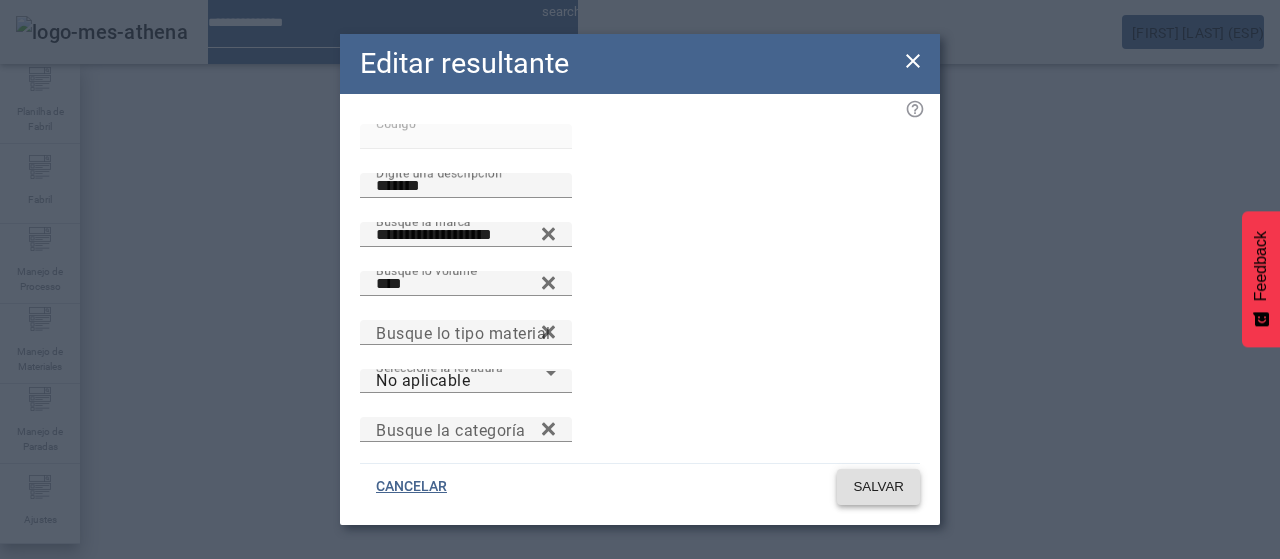 click on "SALVAR" 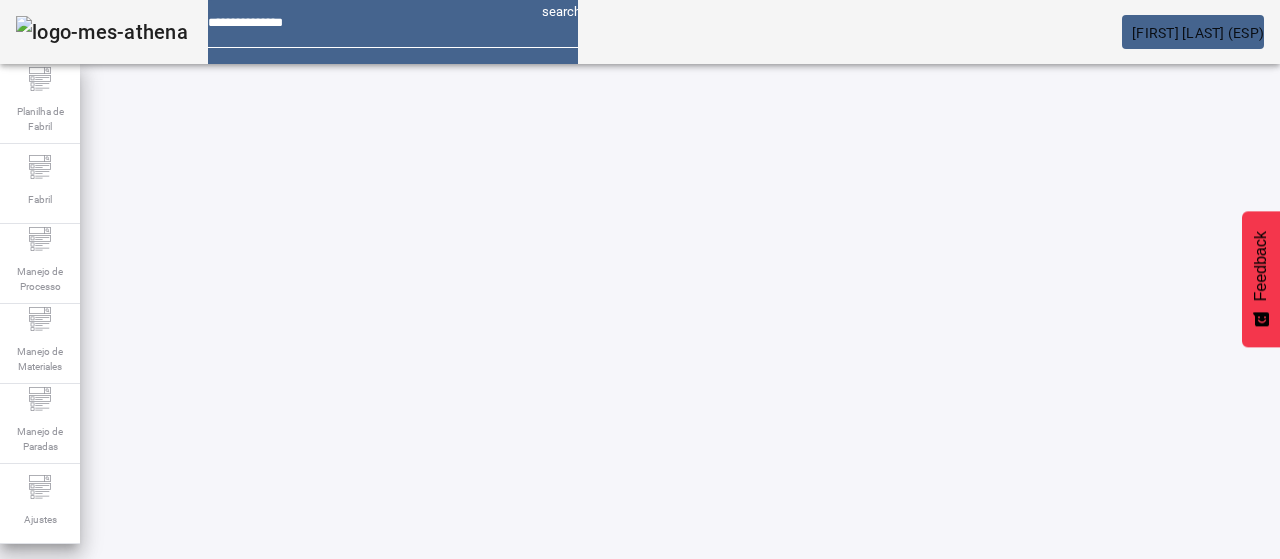 click on "****" at bounding box center [116, 637] 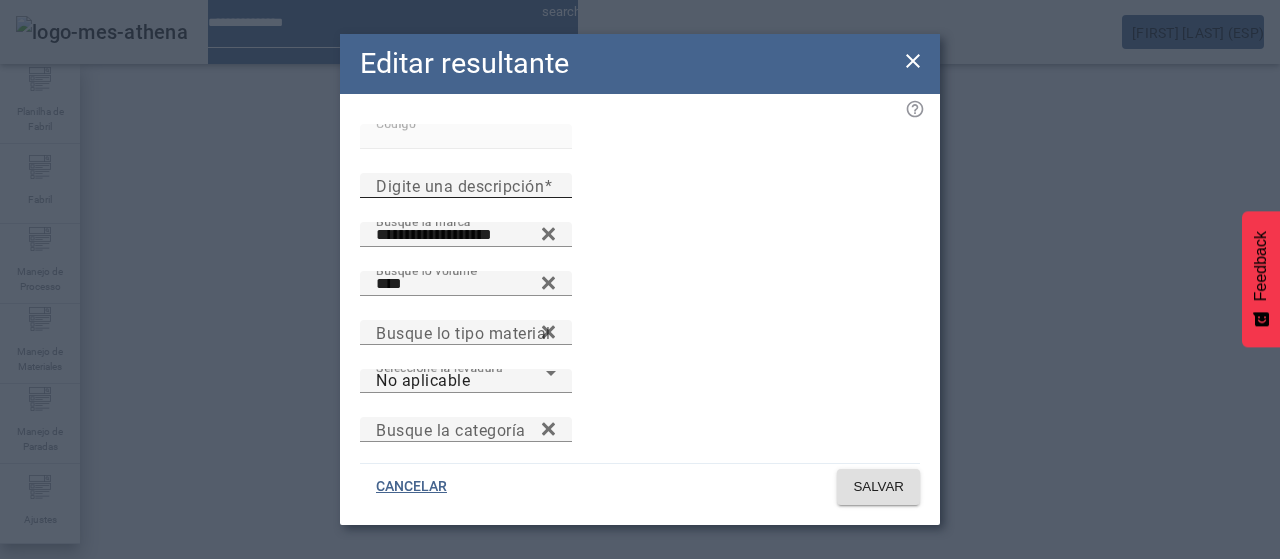 click on "Digite una descripción" at bounding box center (460, 185) 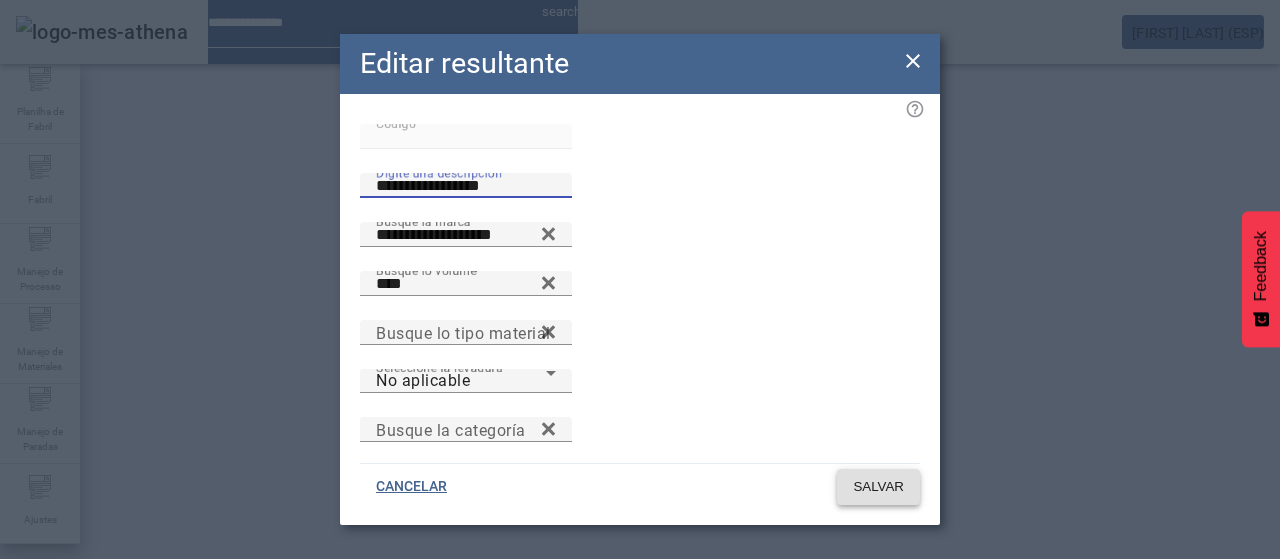 type on "**********" 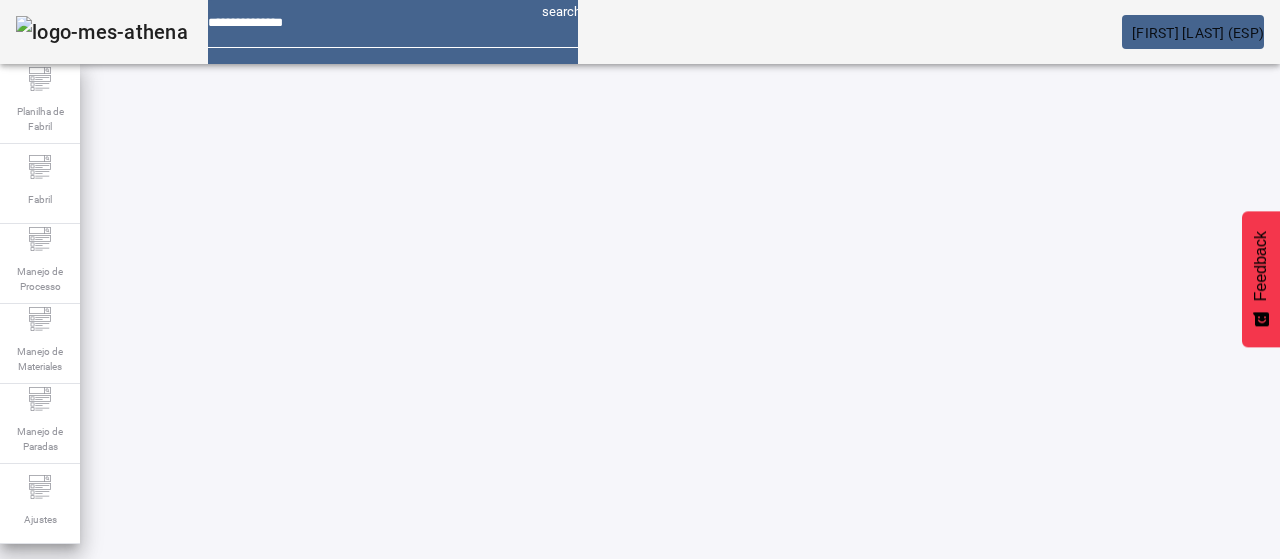 click at bounding box center (353, 828) 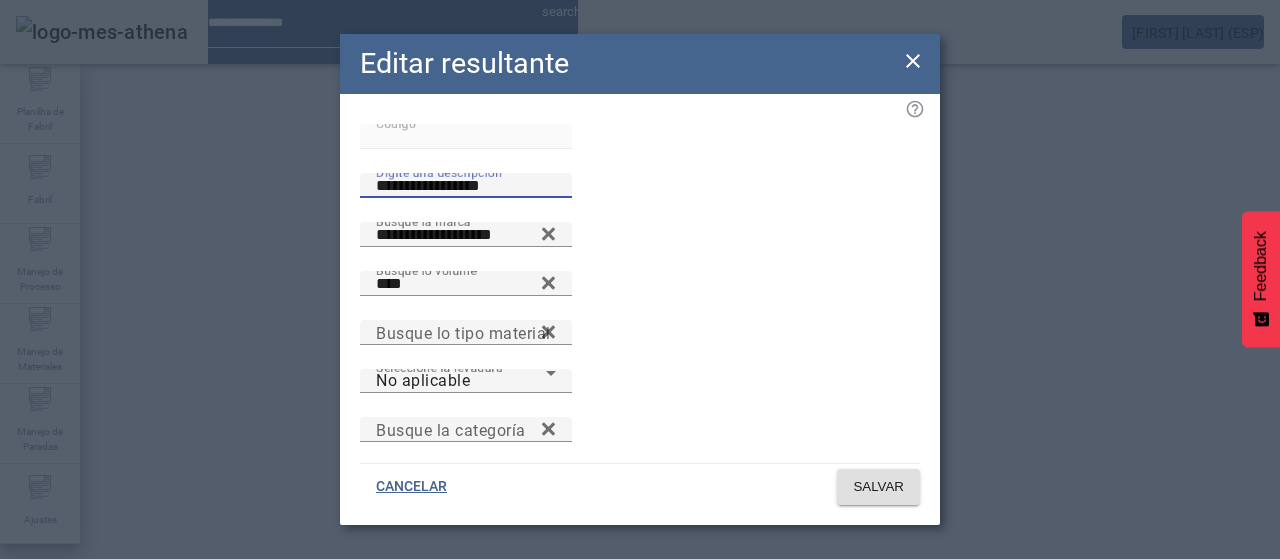 click on "**********" at bounding box center (466, 186) 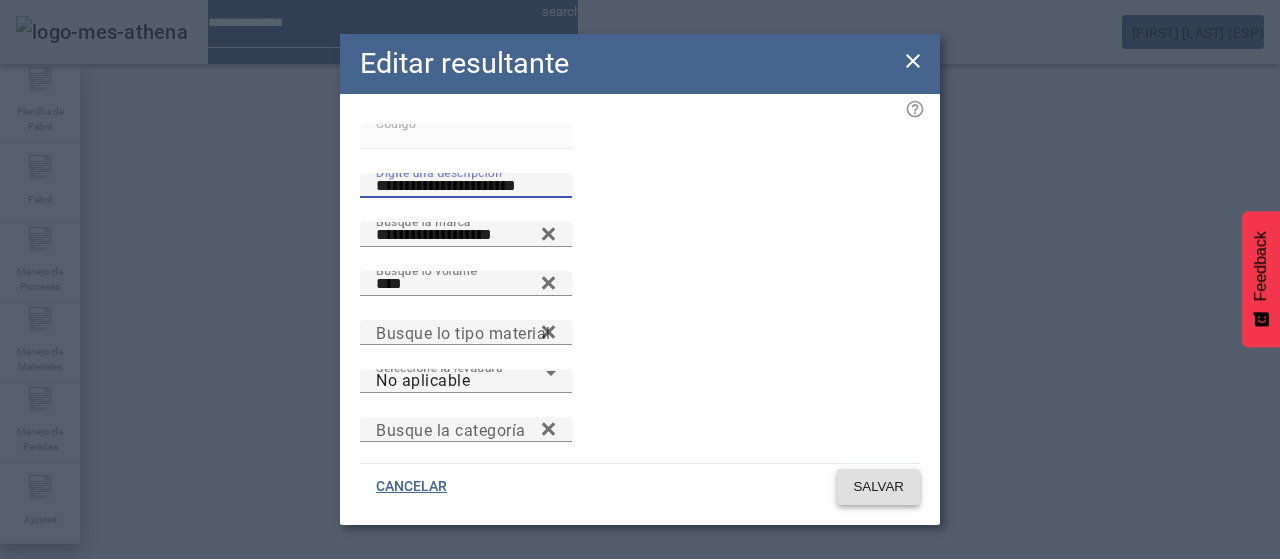 type on "**********" 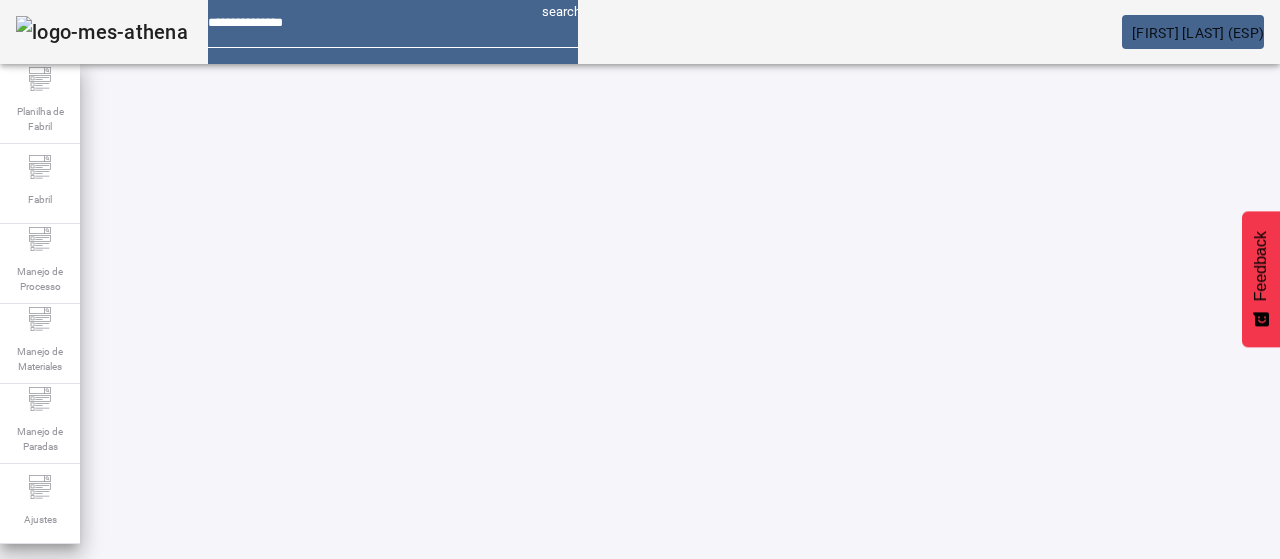 drag, startPoint x: 139, startPoint y: 181, endPoint x: 97, endPoint y: 175, distance: 42.426407 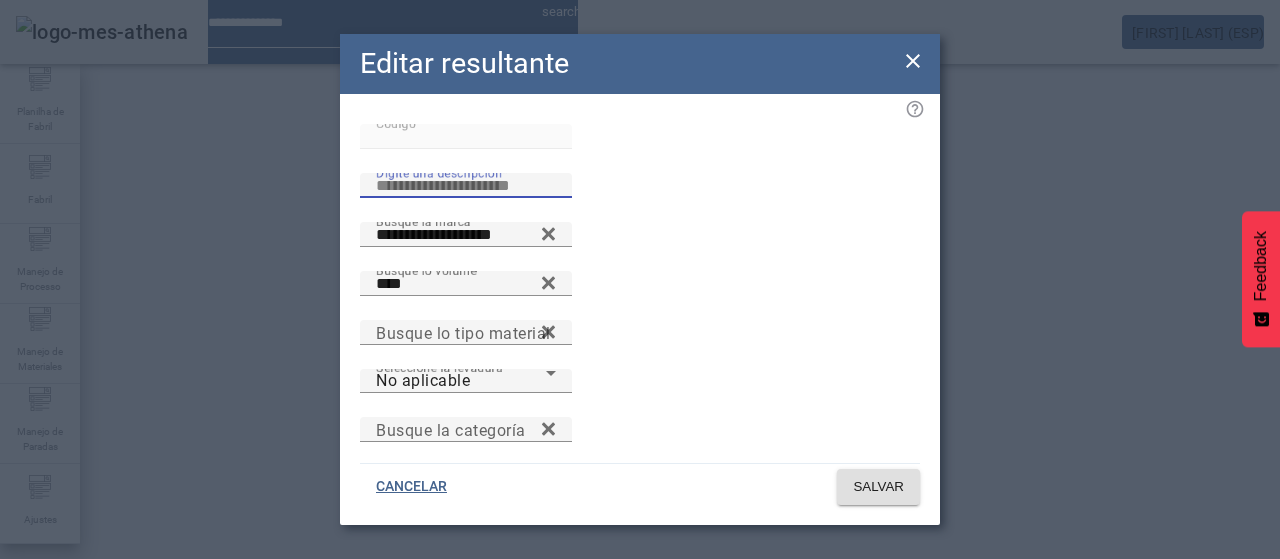 click on "Digite una descripción" at bounding box center (466, 186) 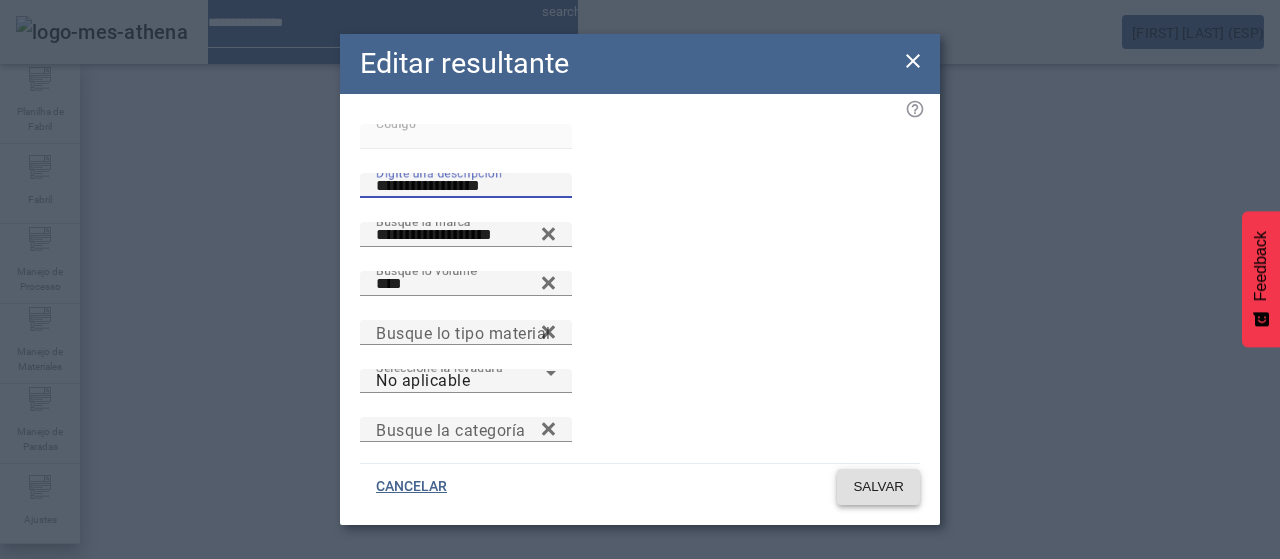 type on "**********" 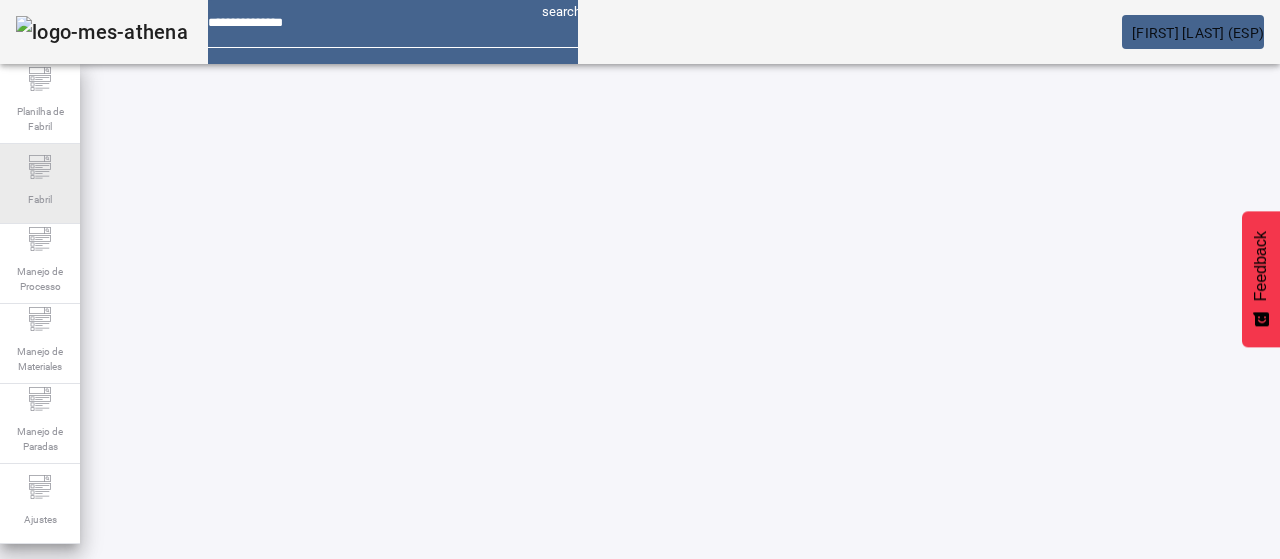 drag, startPoint x: 163, startPoint y: 180, endPoint x: 60, endPoint y: 165, distance: 104.0865 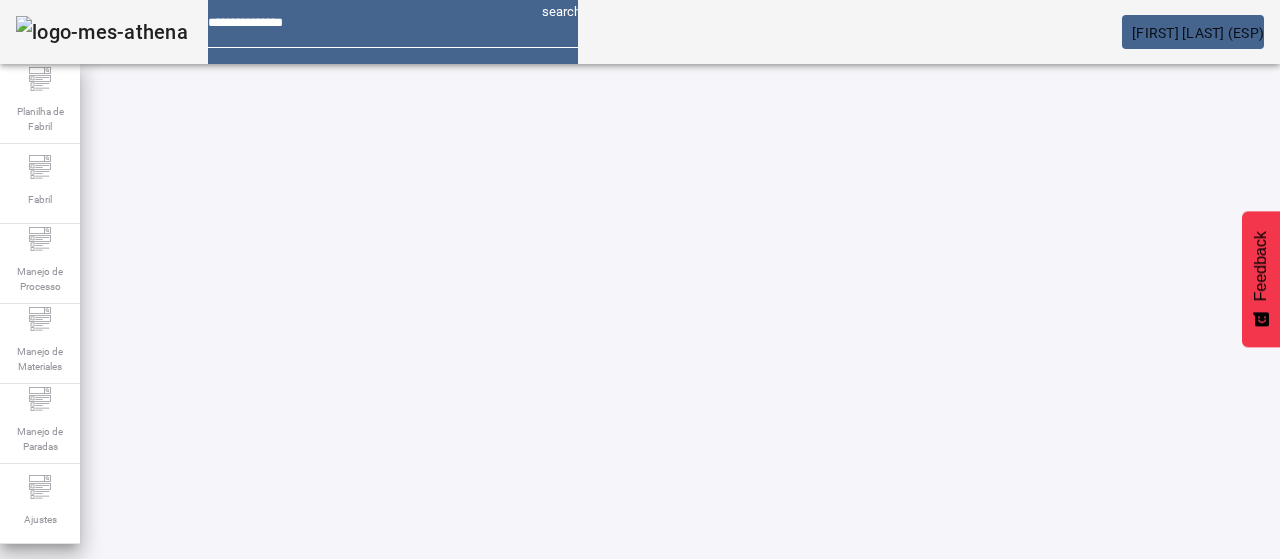 click on "EDITAR" at bounding box center (353, 828) 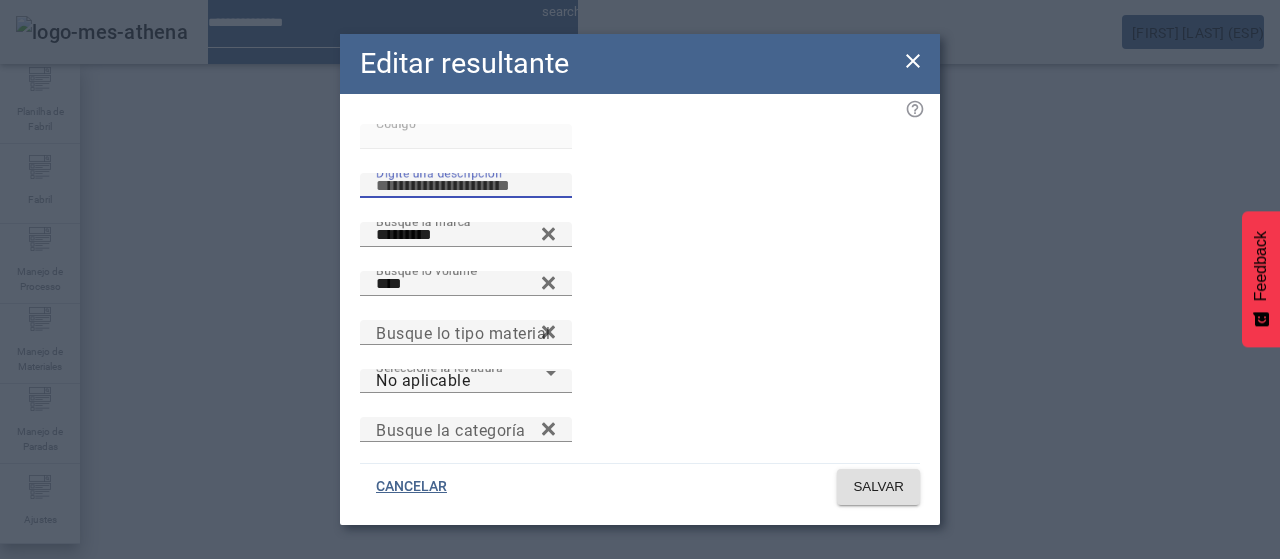 click on "Digite una descripción" at bounding box center (466, 186) 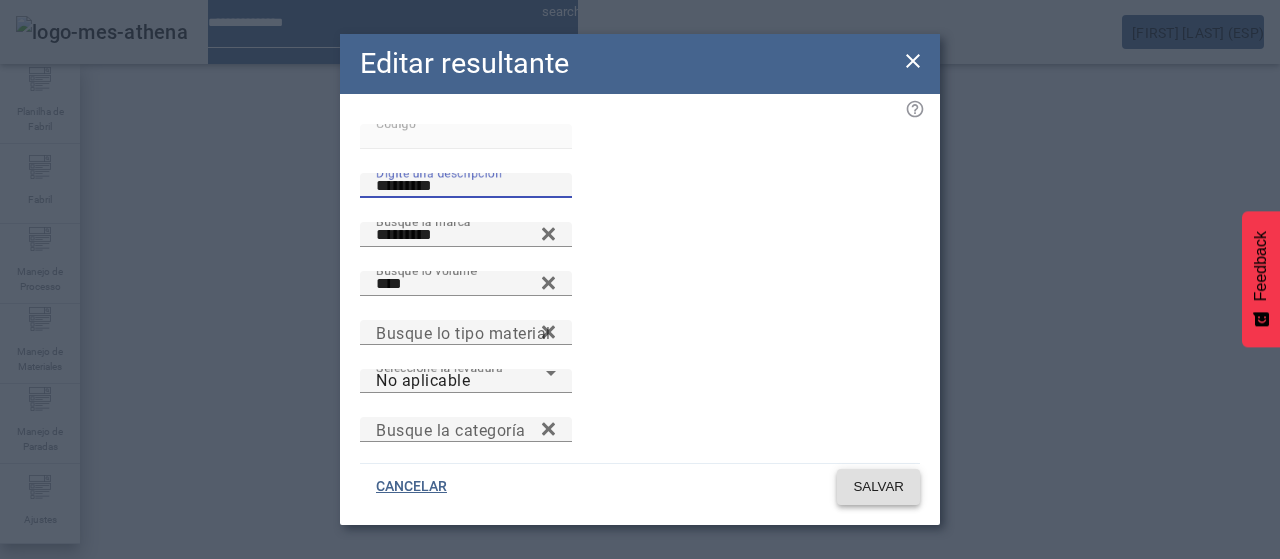 type on "*********" 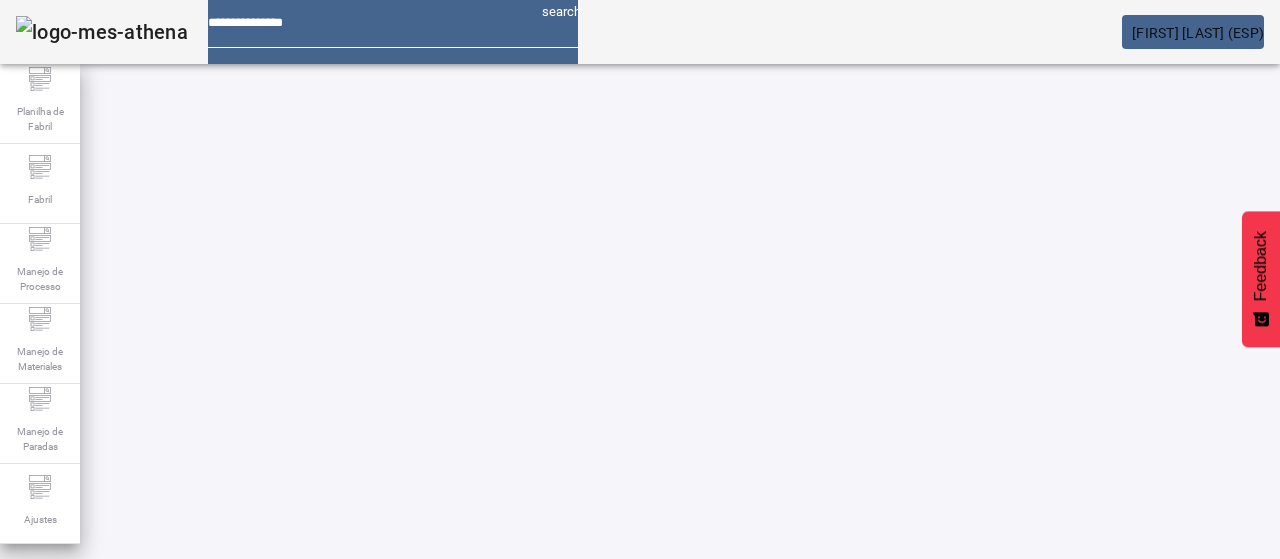 click on "****" at bounding box center (116, 637) 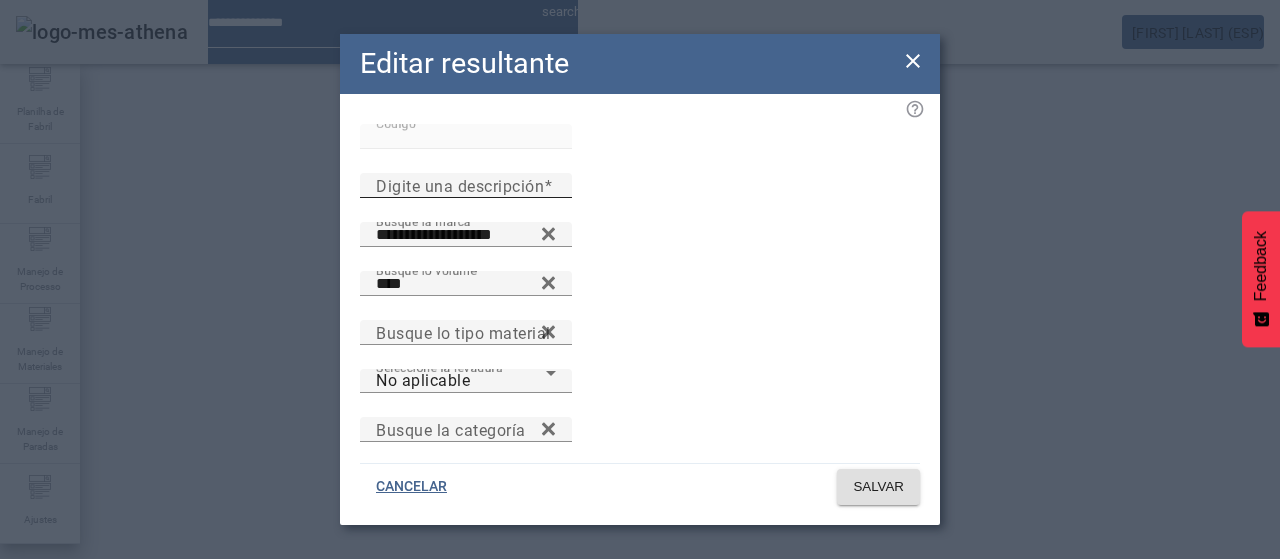 click on "Digite una descripción" at bounding box center (466, 186) 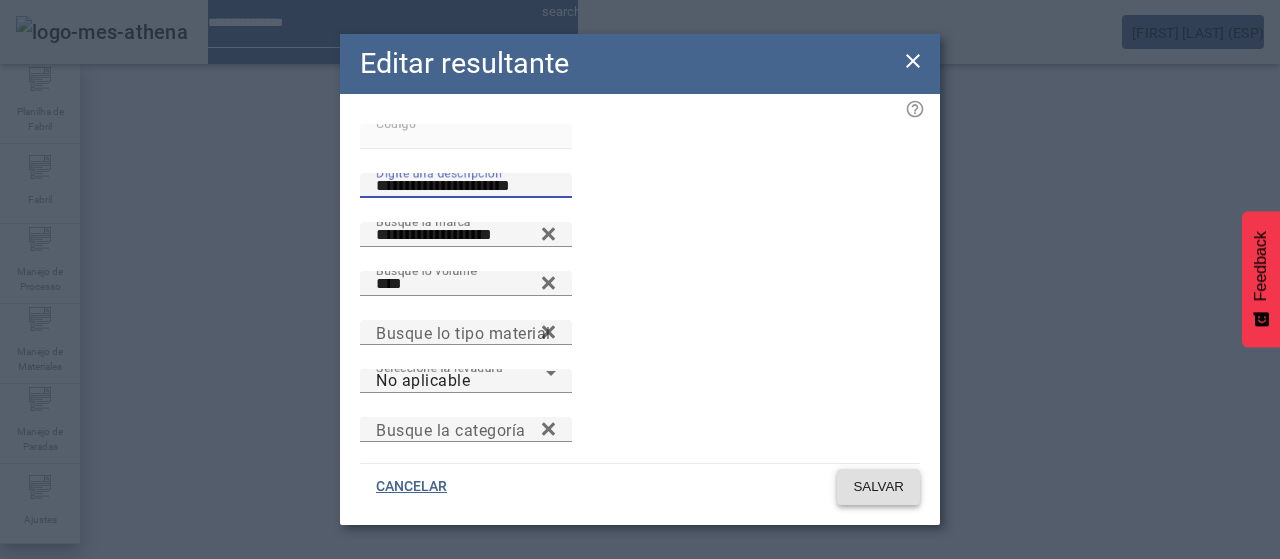 type on "**********" 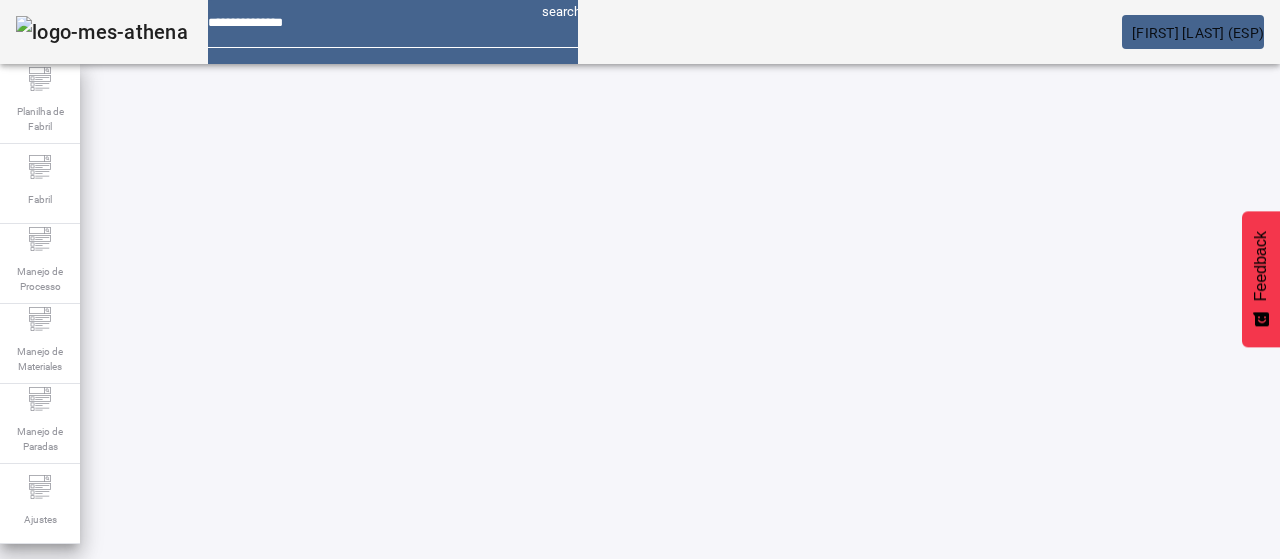 click on "****" at bounding box center (116, 637) 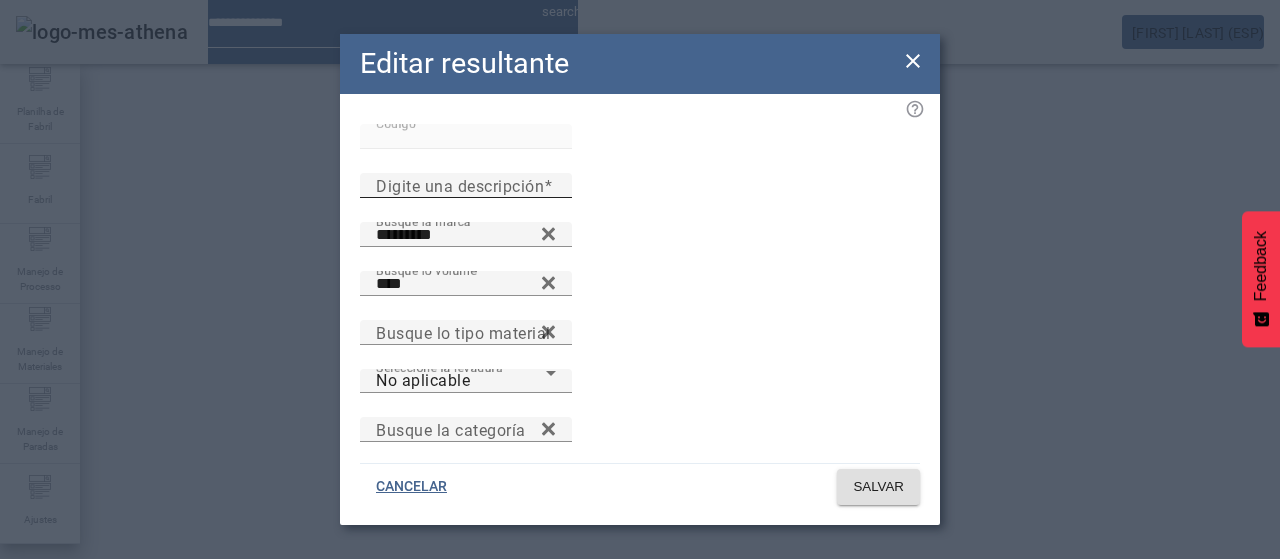 click on "Digite una descripción" at bounding box center (460, 185) 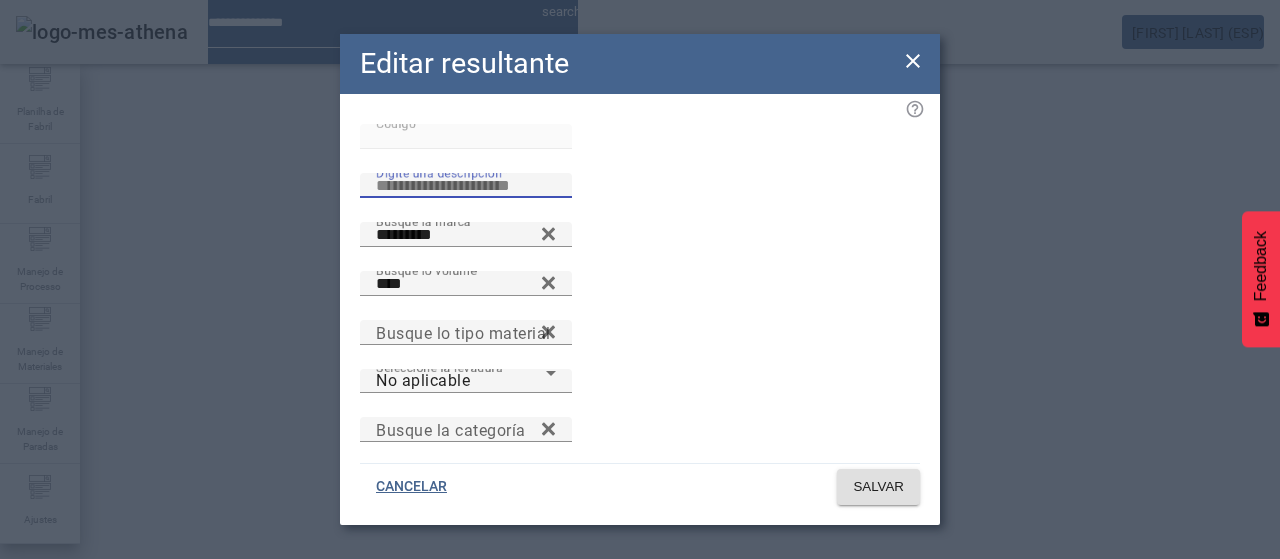 paste on "**********" 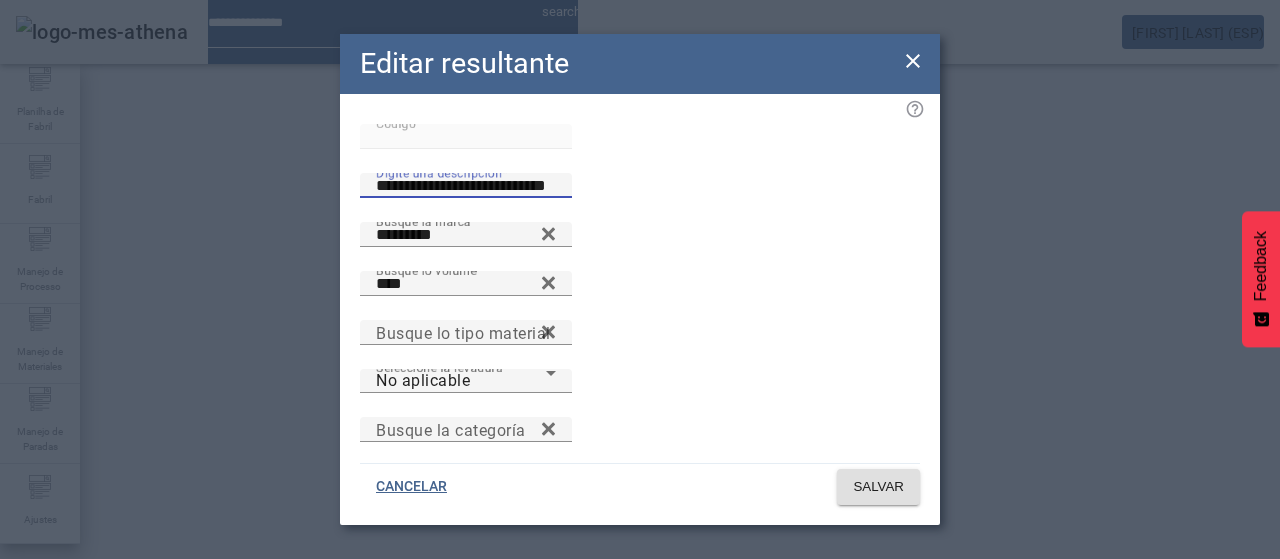drag, startPoint x: 400, startPoint y: 238, endPoint x: 354, endPoint y: 244, distance: 46.389652 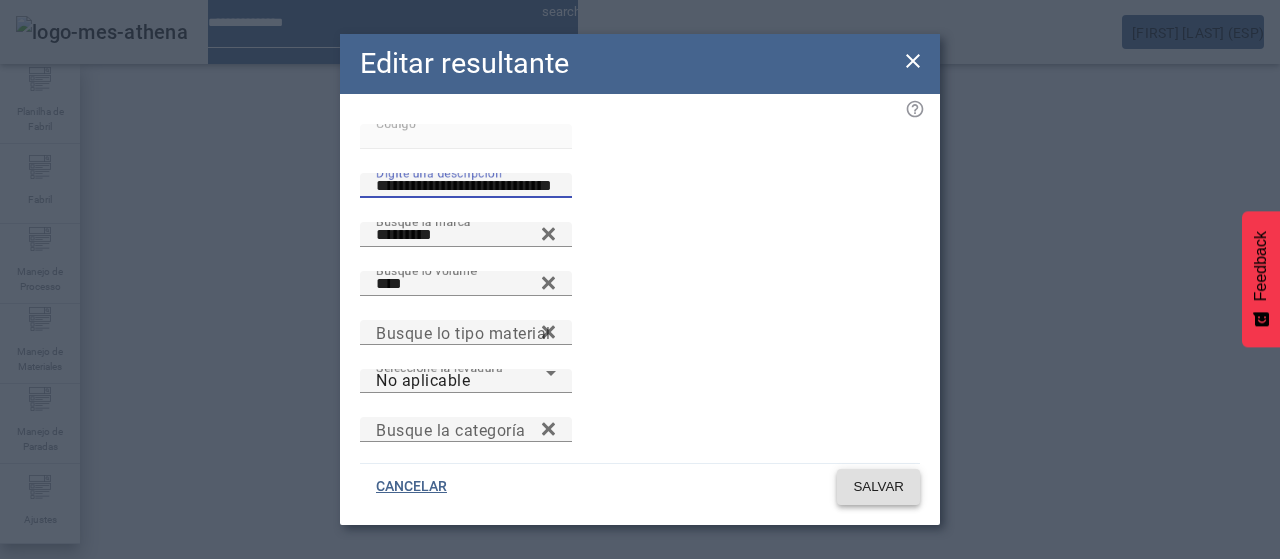 type on "**********" 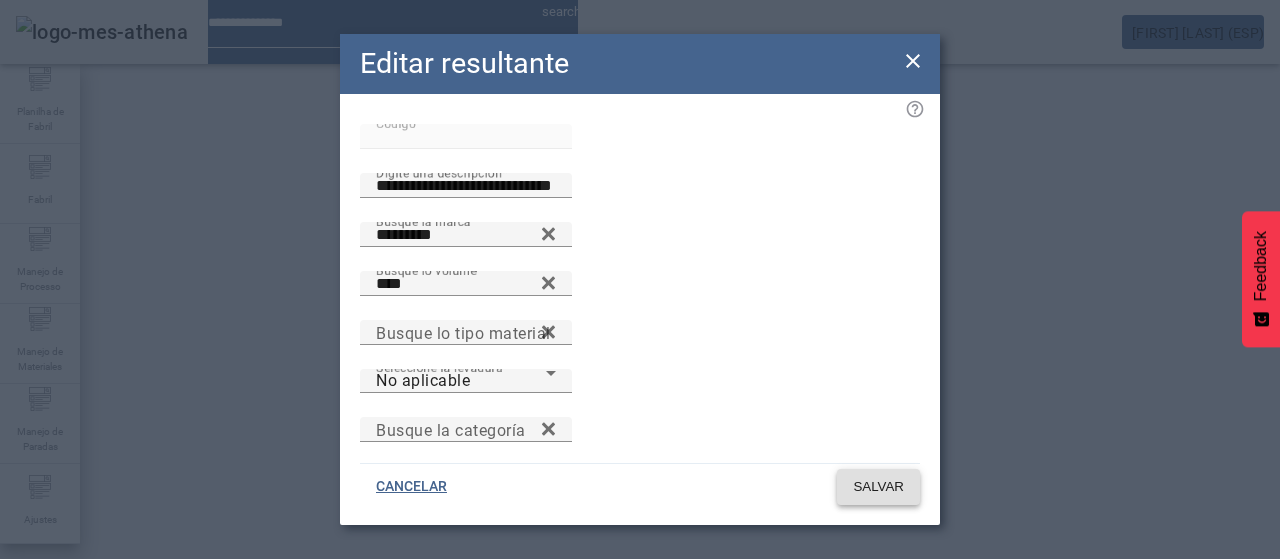 click on "SALVAR" 